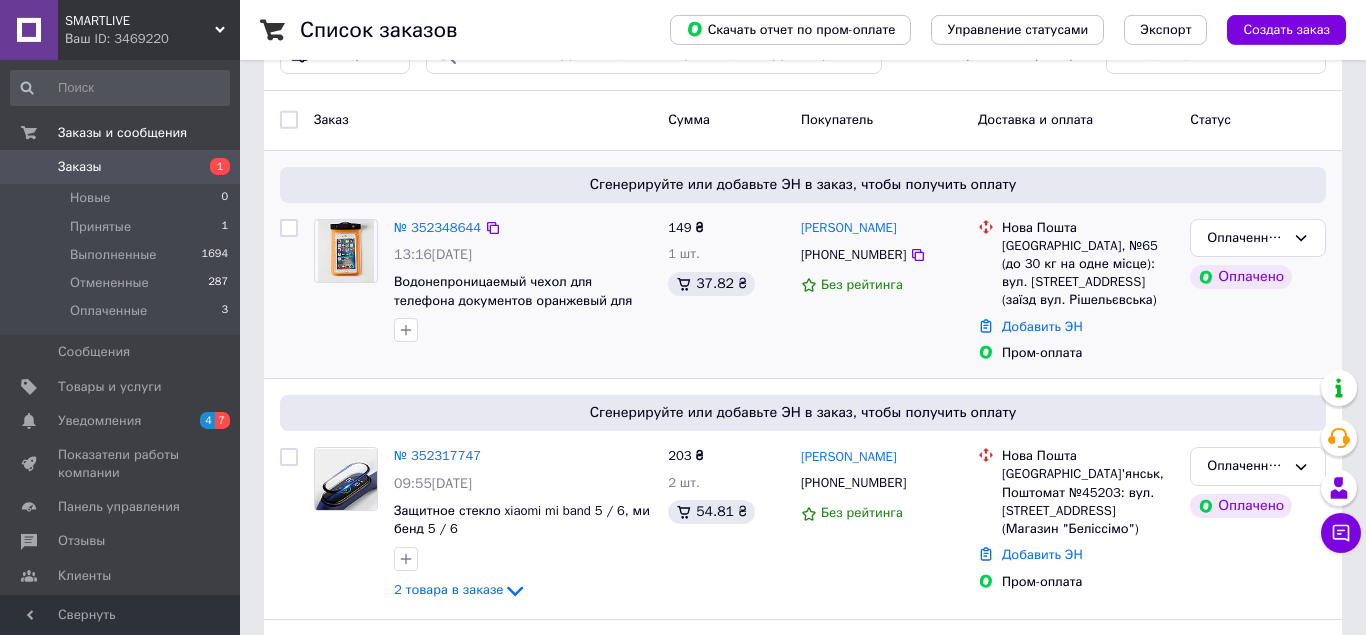 scroll, scrollTop: 102, scrollLeft: 0, axis: vertical 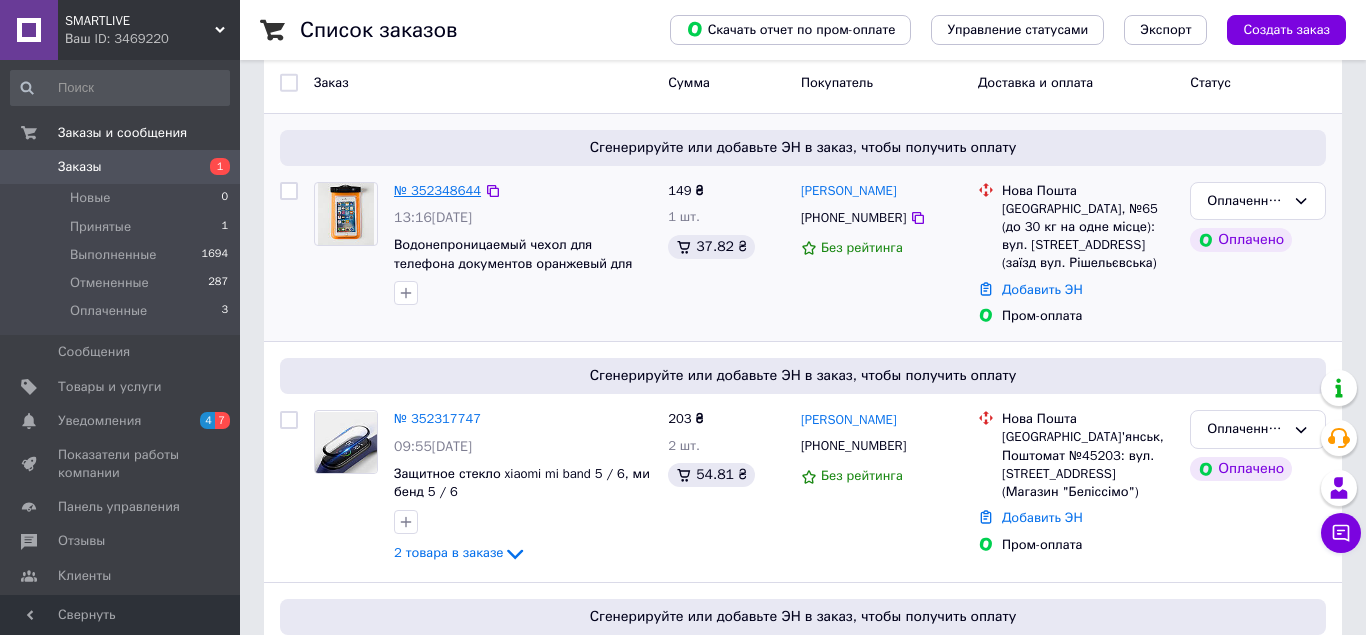 click on "№ 352348644" at bounding box center (437, 190) 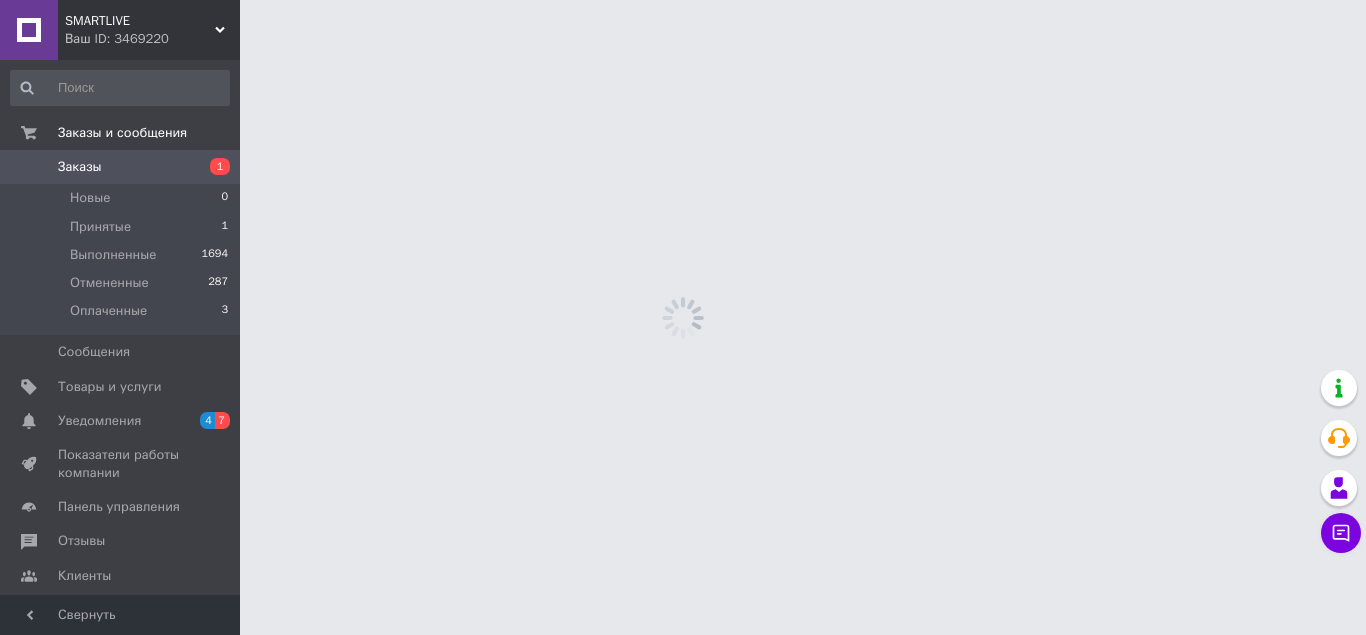 scroll, scrollTop: 0, scrollLeft: 0, axis: both 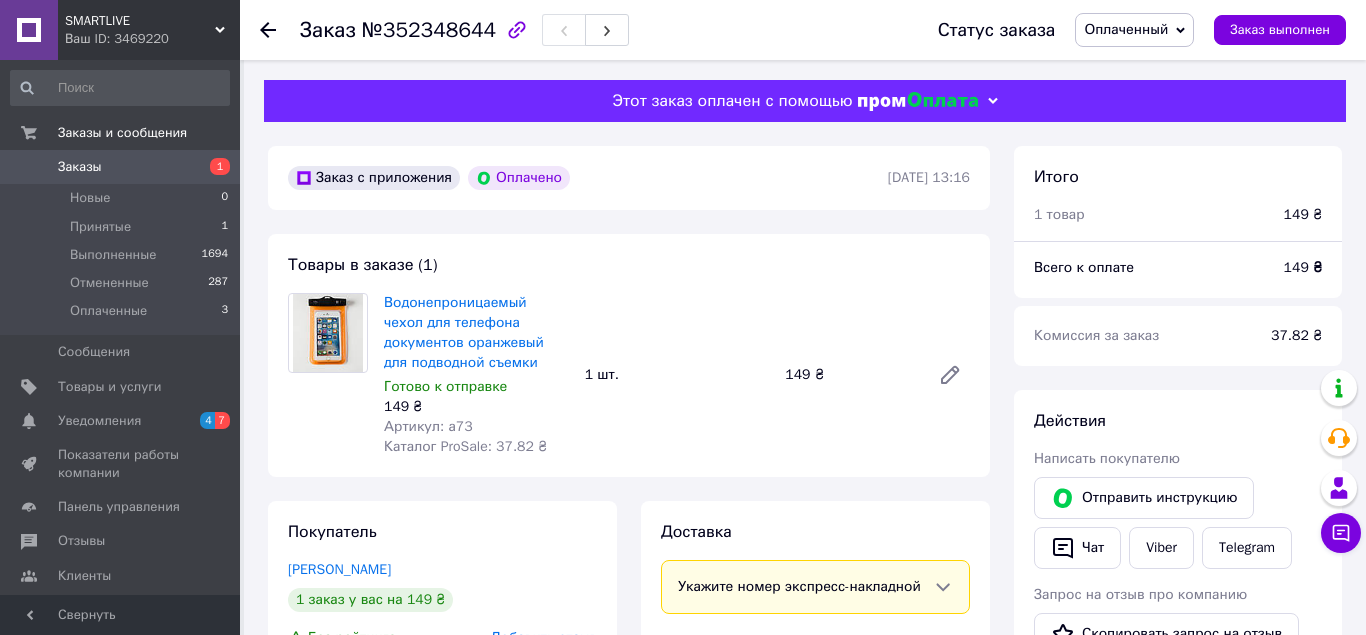 click on "Оплаченный" at bounding box center [1126, 29] 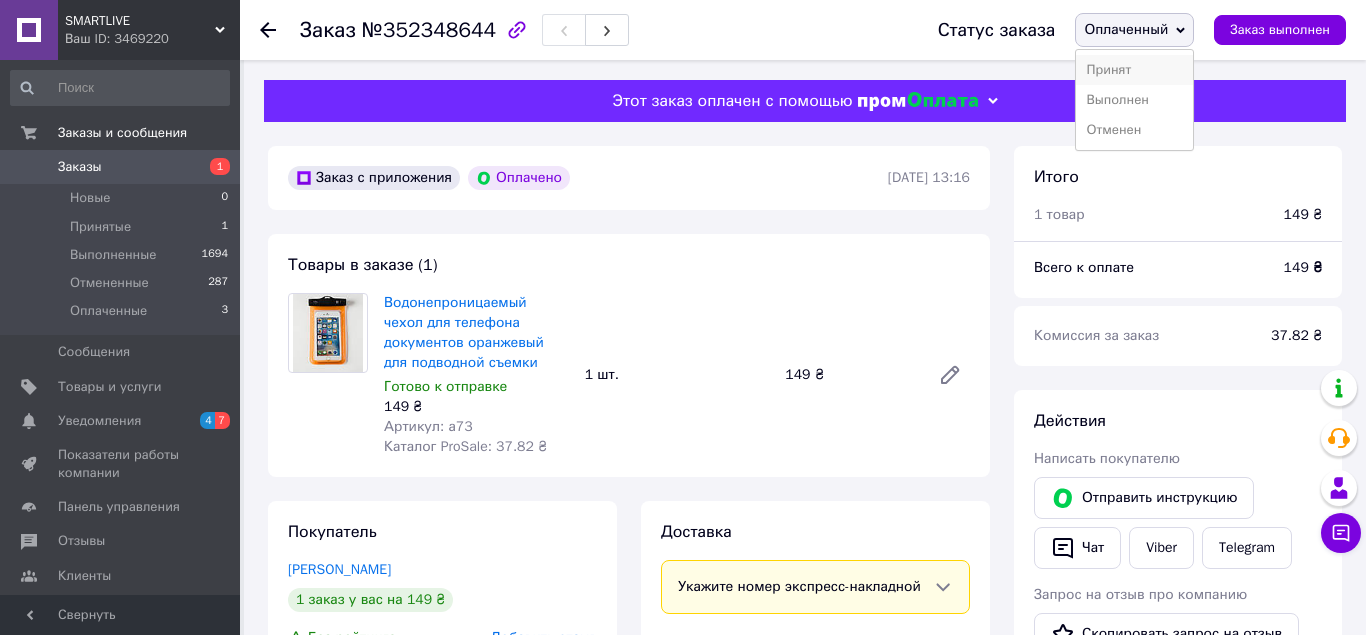 click on "Принят" at bounding box center (1134, 70) 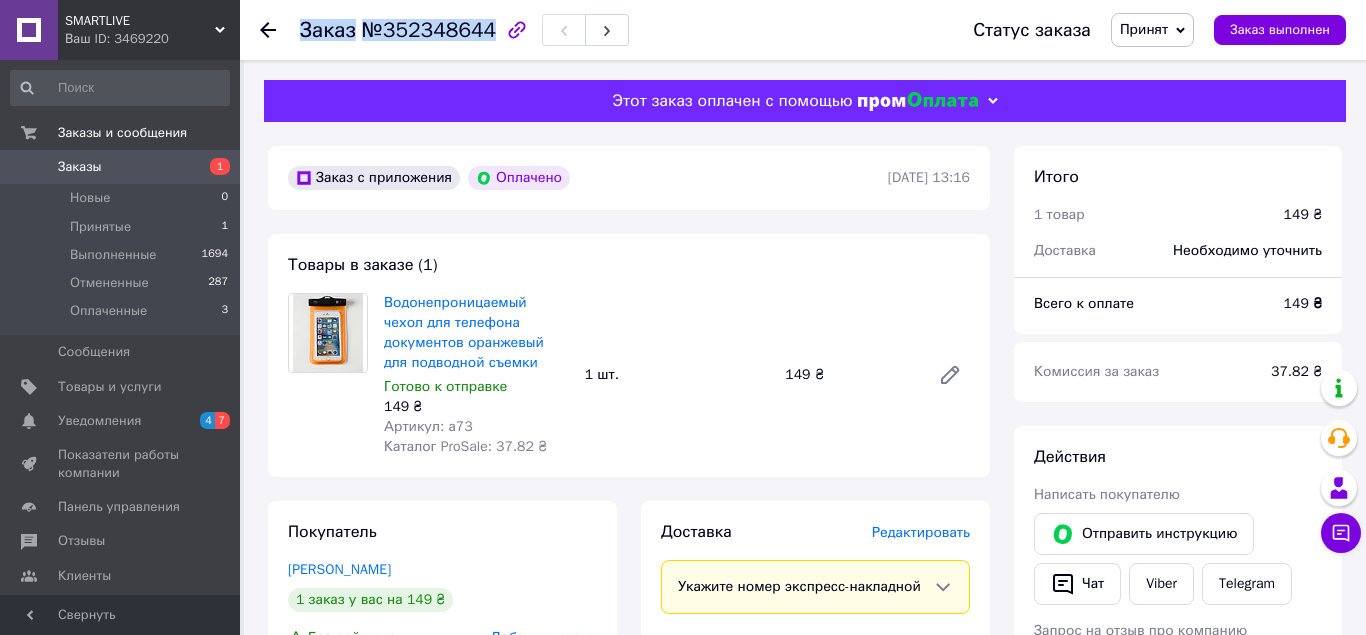 drag, startPoint x: 304, startPoint y: 31, endPoint x: 480, endPoint y: 34, distance: 176.02557 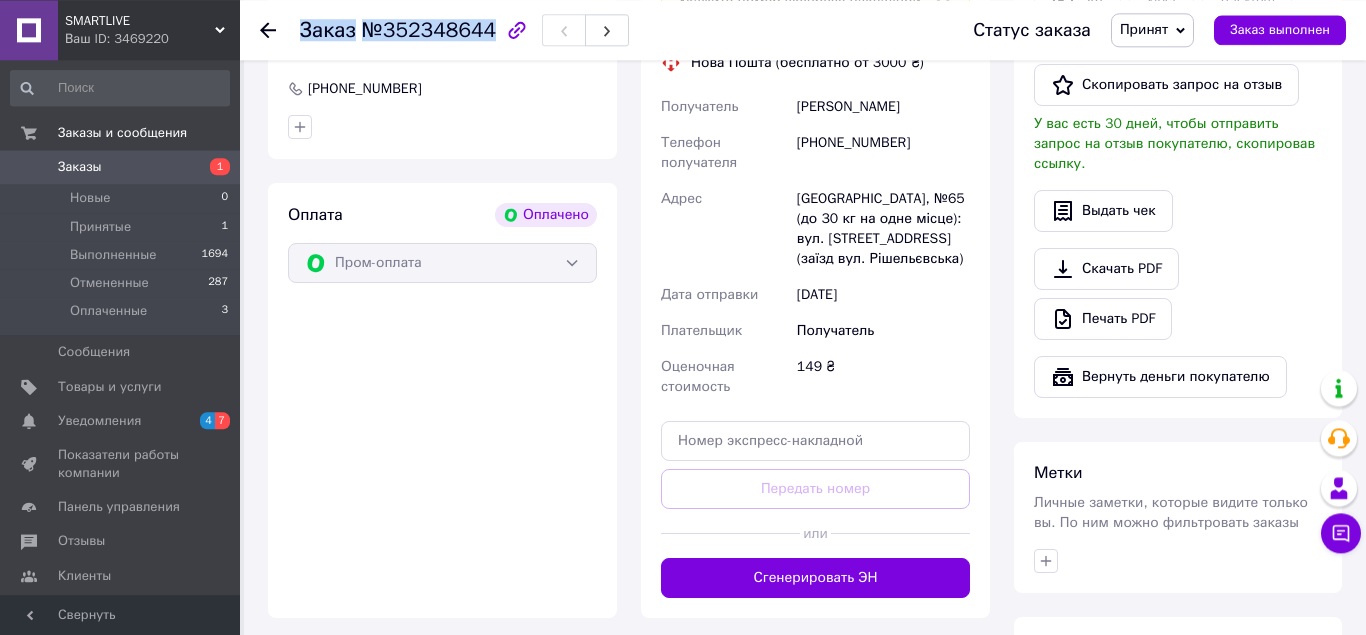 scroll, scrollTop: 612, scrollLeft: 0, axis: vertical 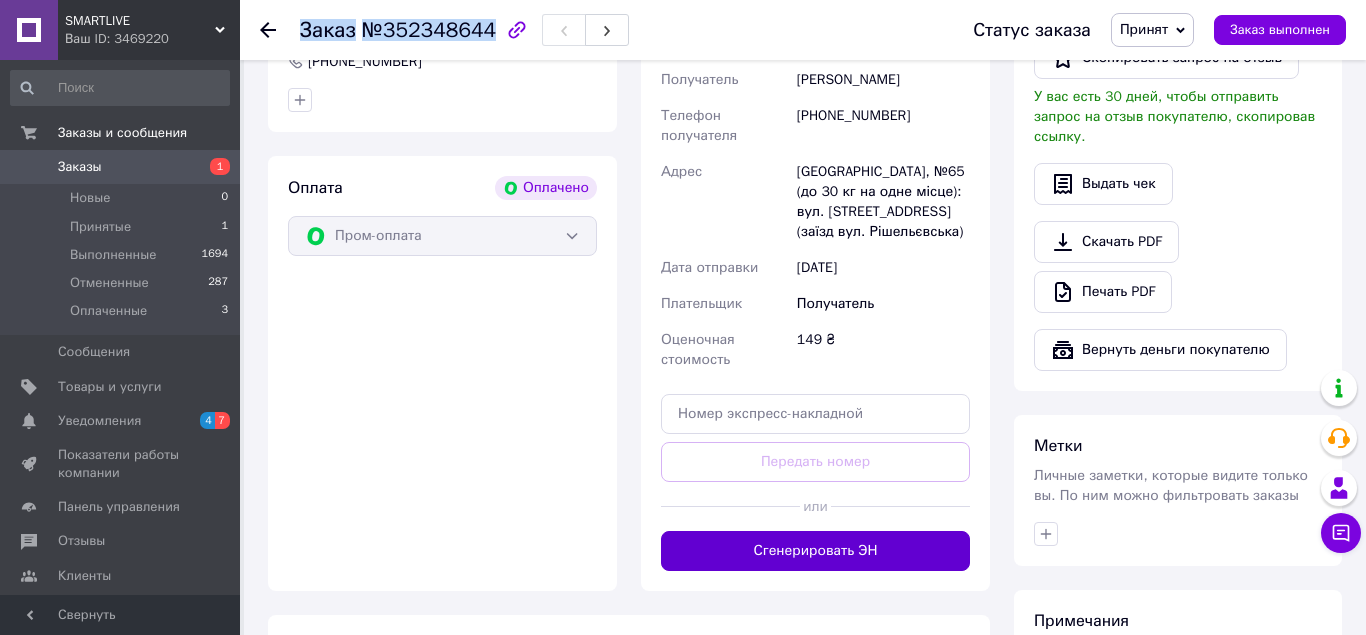 click on "Сгенерировать ЭН" at bounding box center [815, 551] 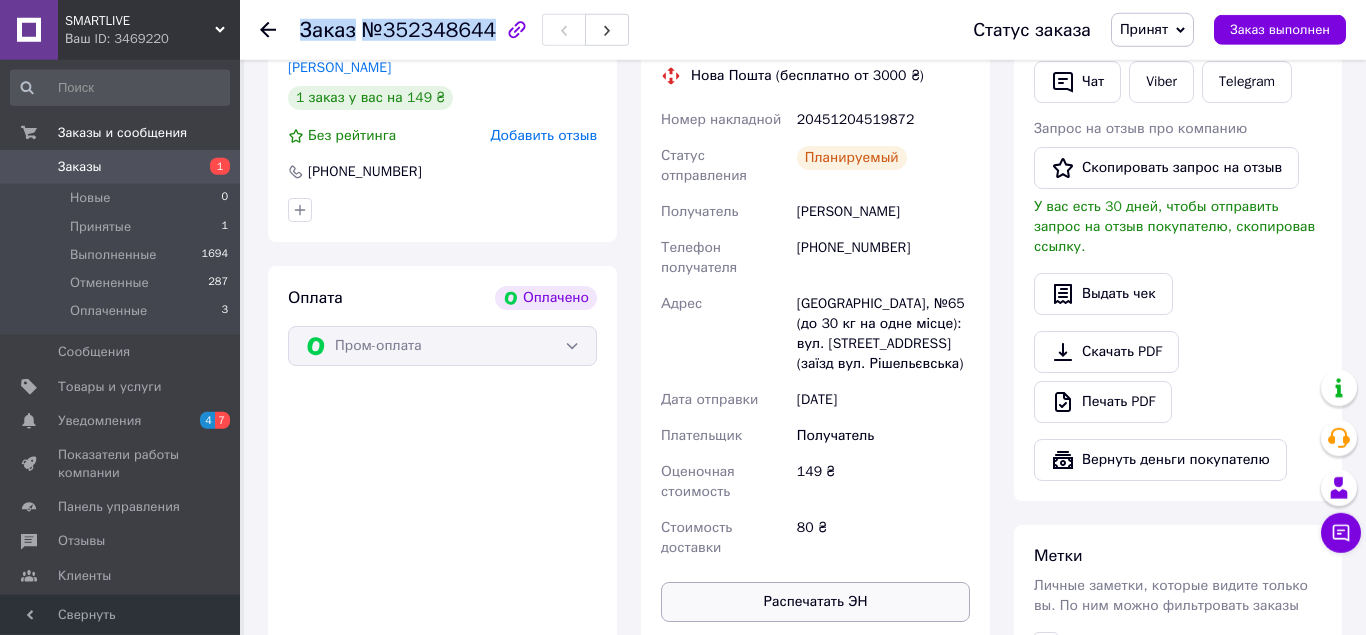 scroll, scrollTop: 408, scrollLeft: 0, axis: vertical 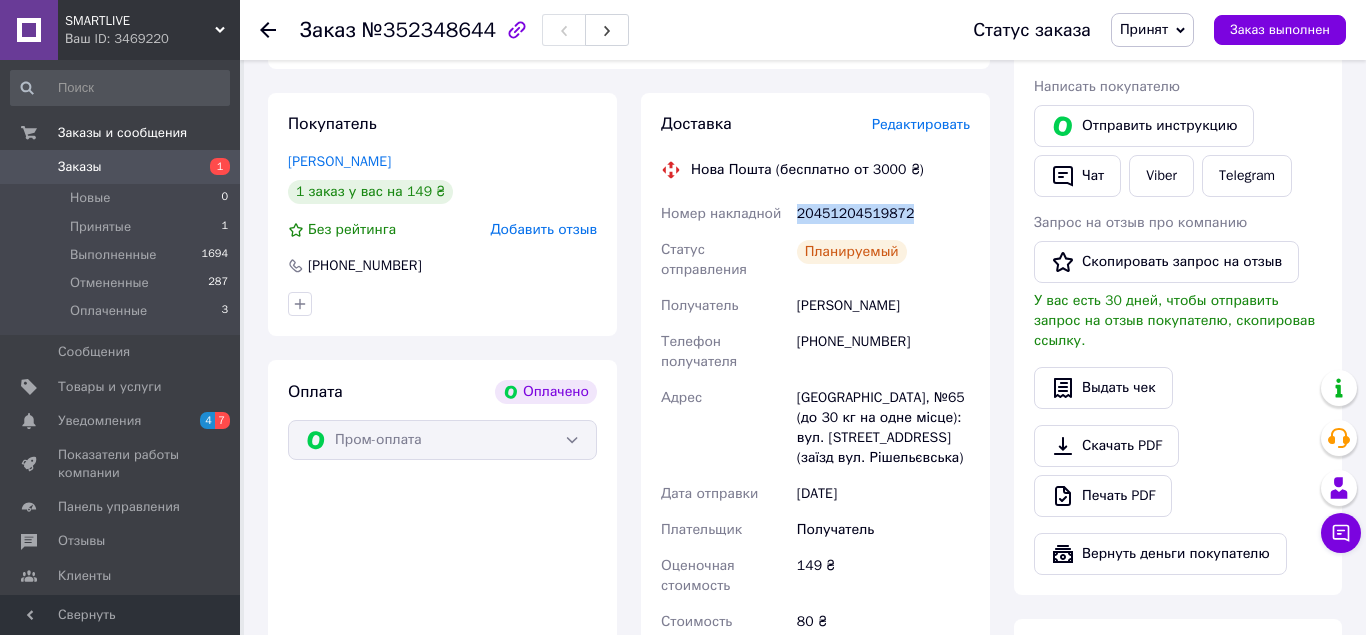 drag, startPoint x: 910, startPoint y: 215, endPoint x: 795, endPoint y: 224, distance: 115.35164 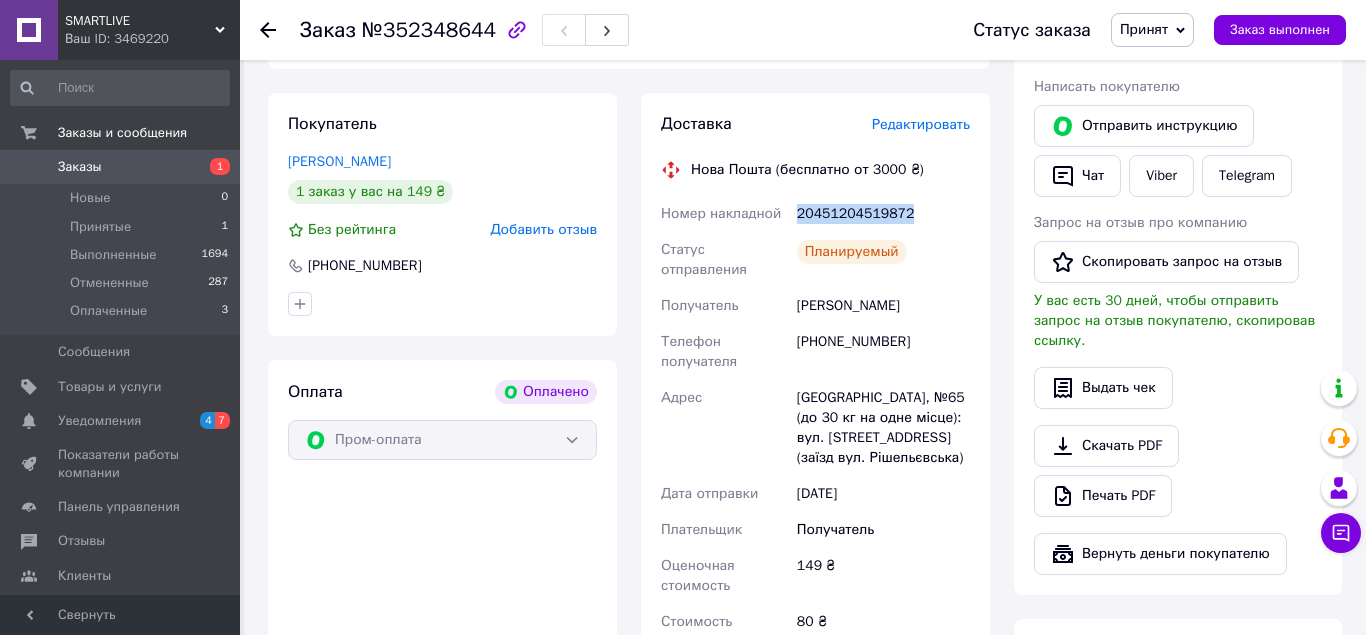 click on "Заказы" at bounding box center [121, 167] 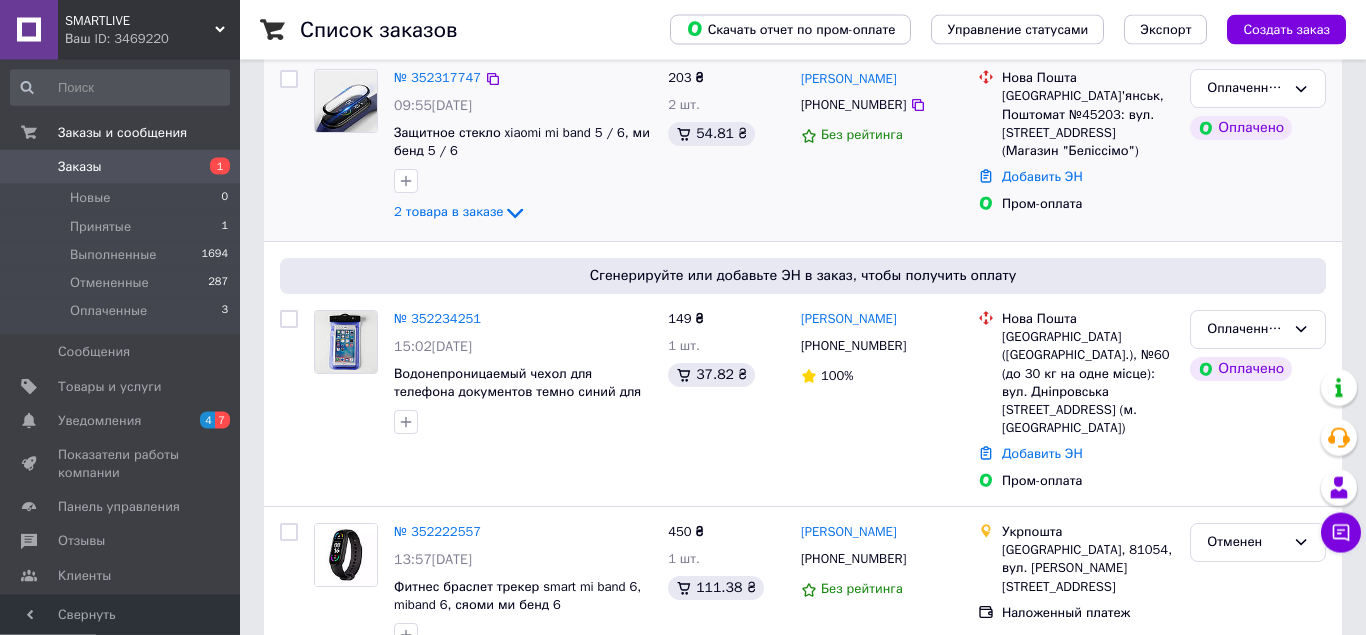 scroll, scrollTop: 510, scrollLeft: 0, axis: vertical 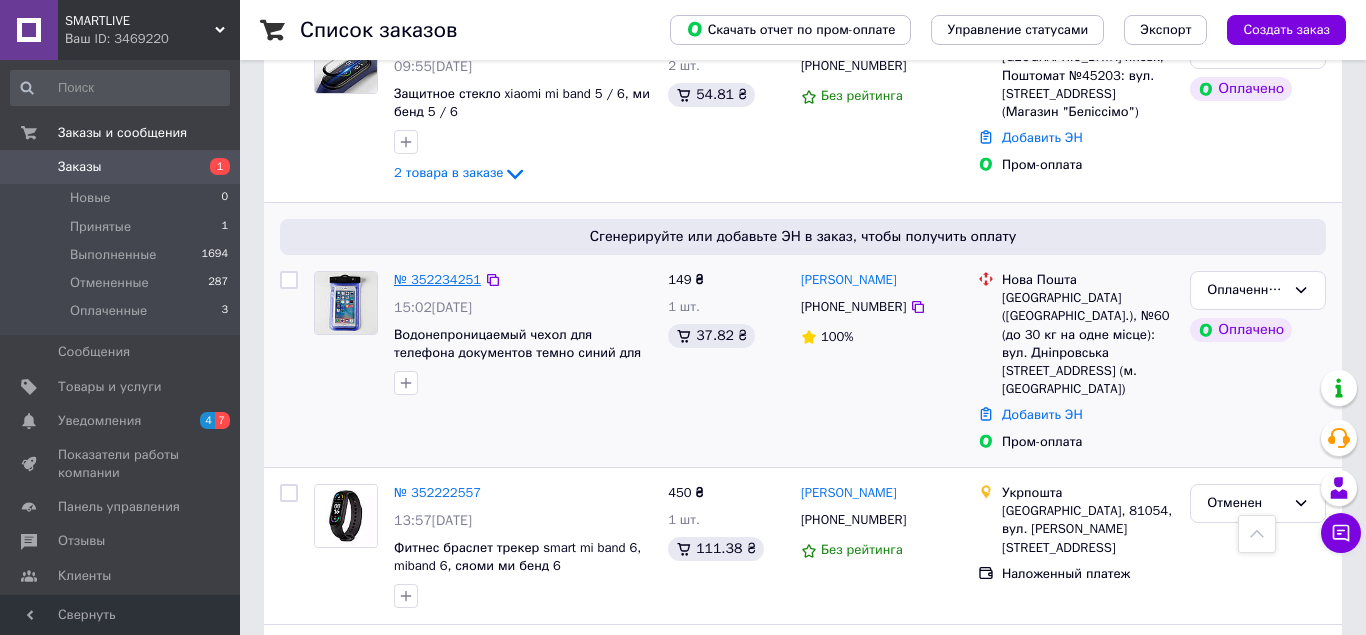 click on "№ 352234251" at bounding box center (437, 279) 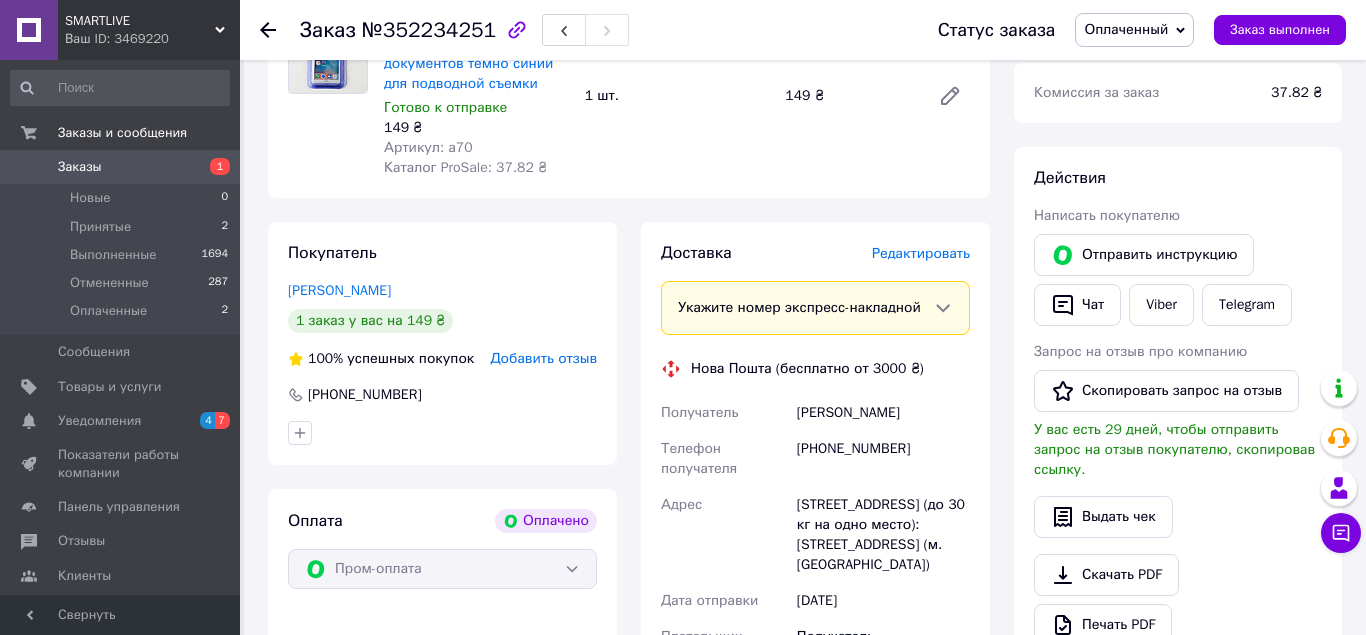 scroll, scrollTop: 0, scrollLeft: 0, axis: both 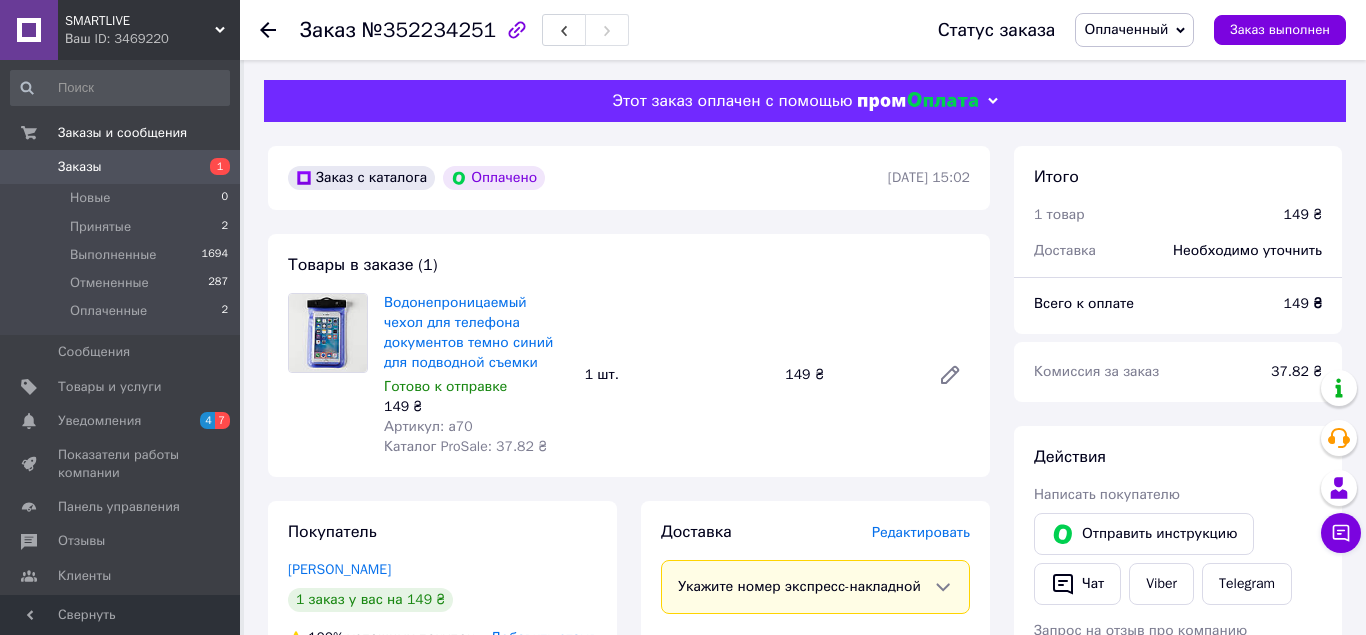click on "Оплаченный" at bounding box center [1126, 29] 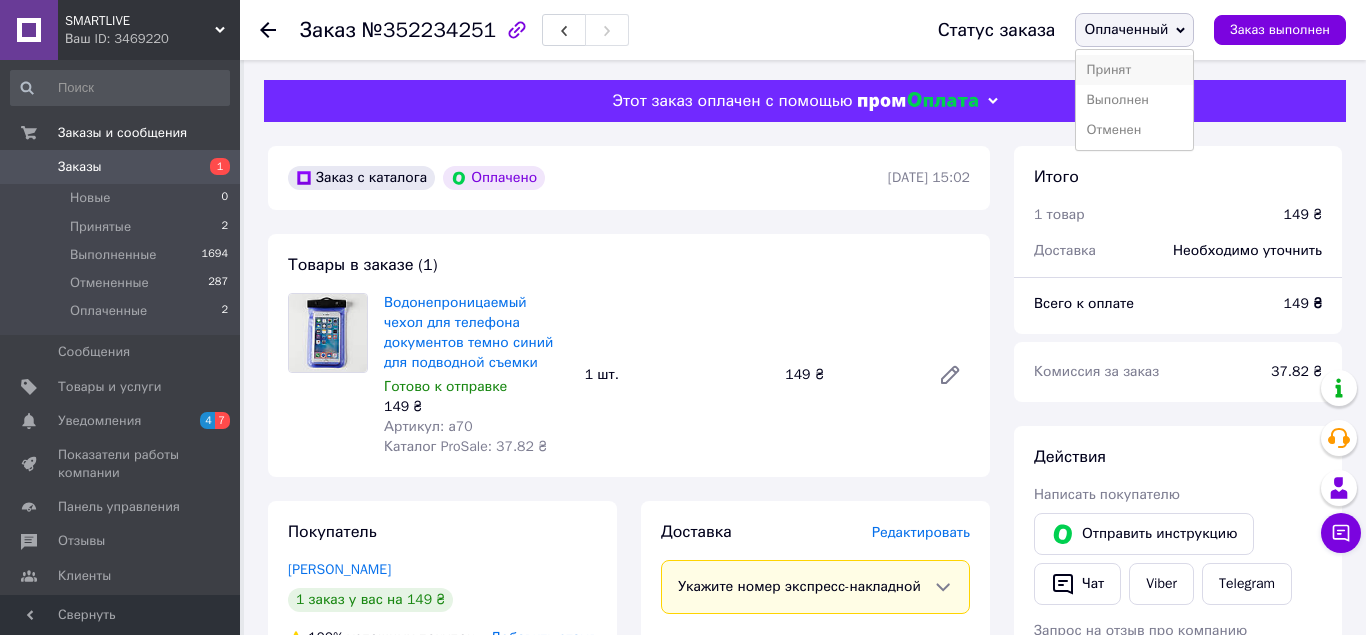 click on "Принят" at bounding box center [1134, 70] 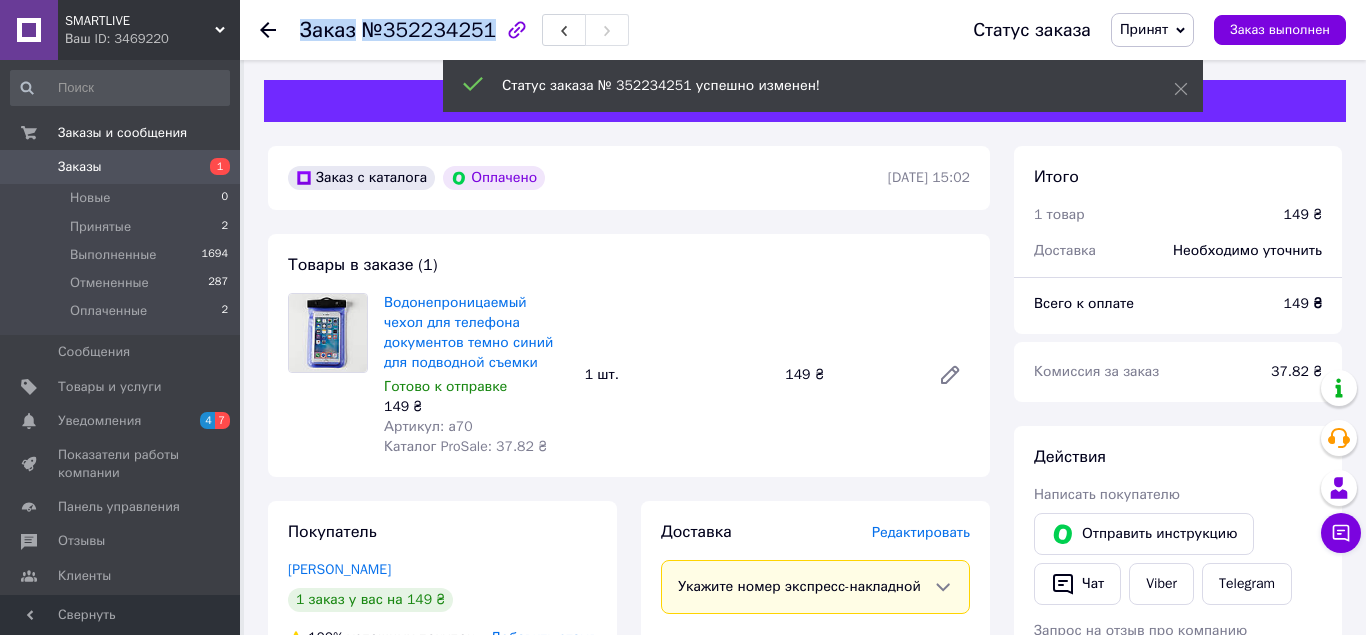 drag, startPoint x: 301, startPoint y: 33, endPoint x: 482, endPoint y: 37, distance: 181.04419 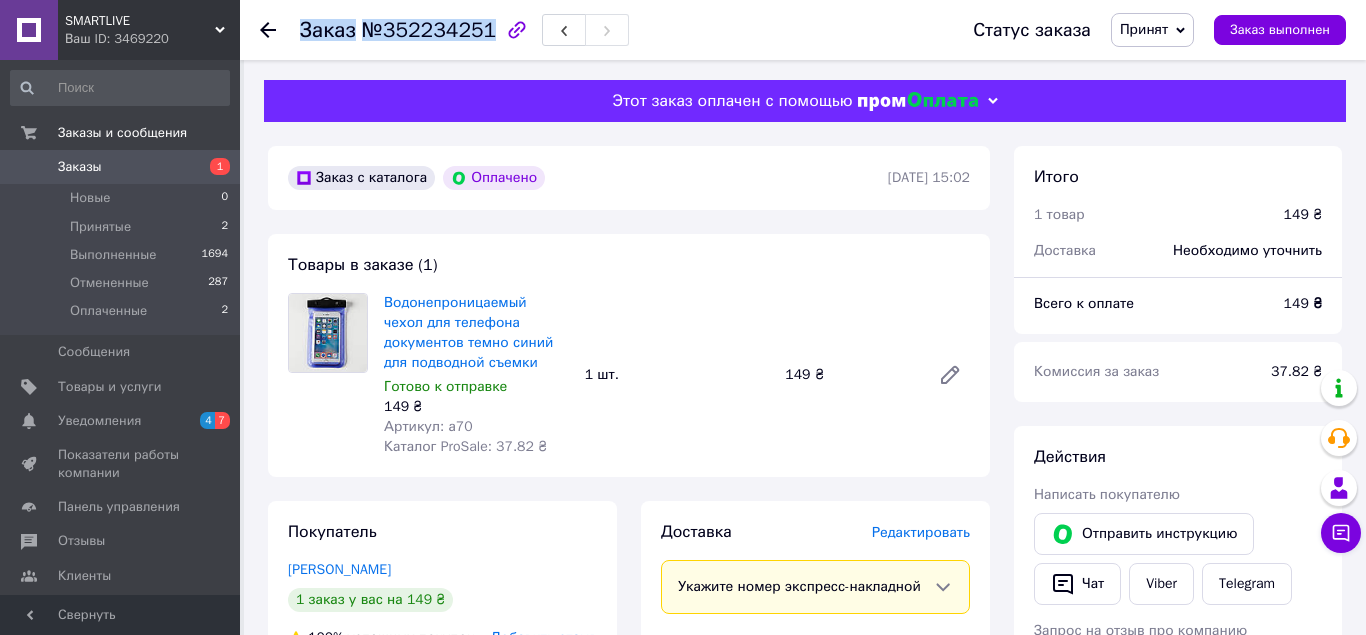 copy on "Заказ №352234251" 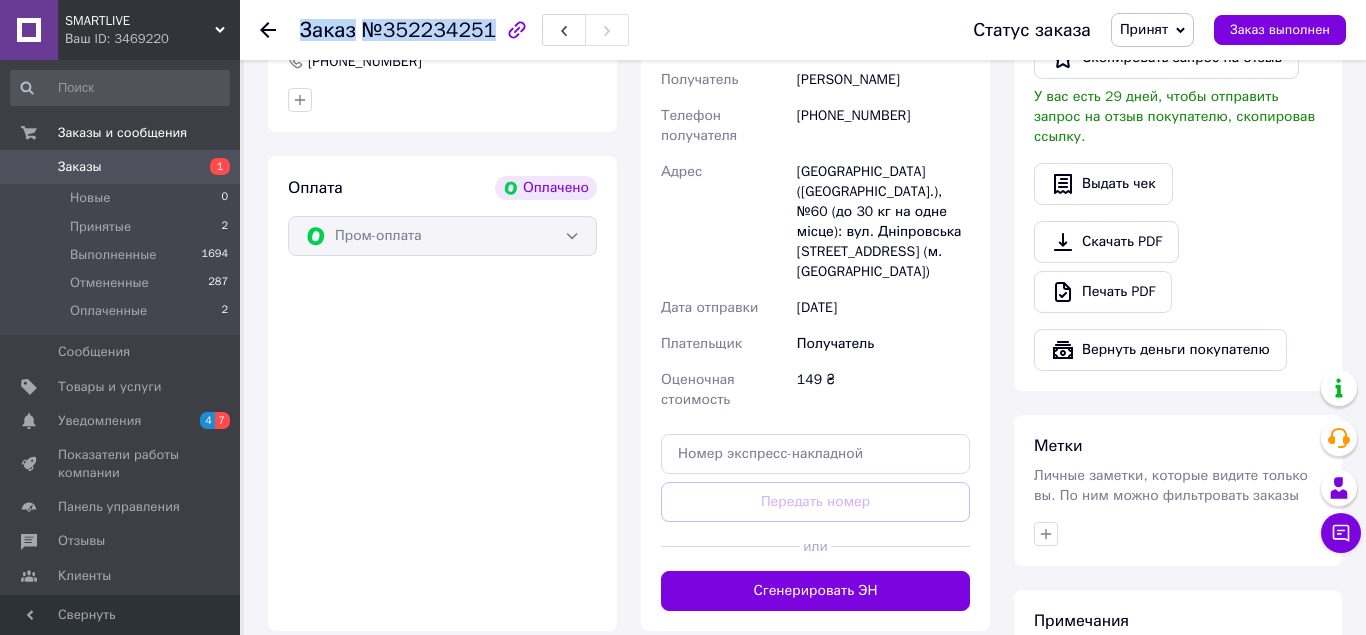 scroll, scrollTop: 714, scrollLeft: 0, axis: vertical 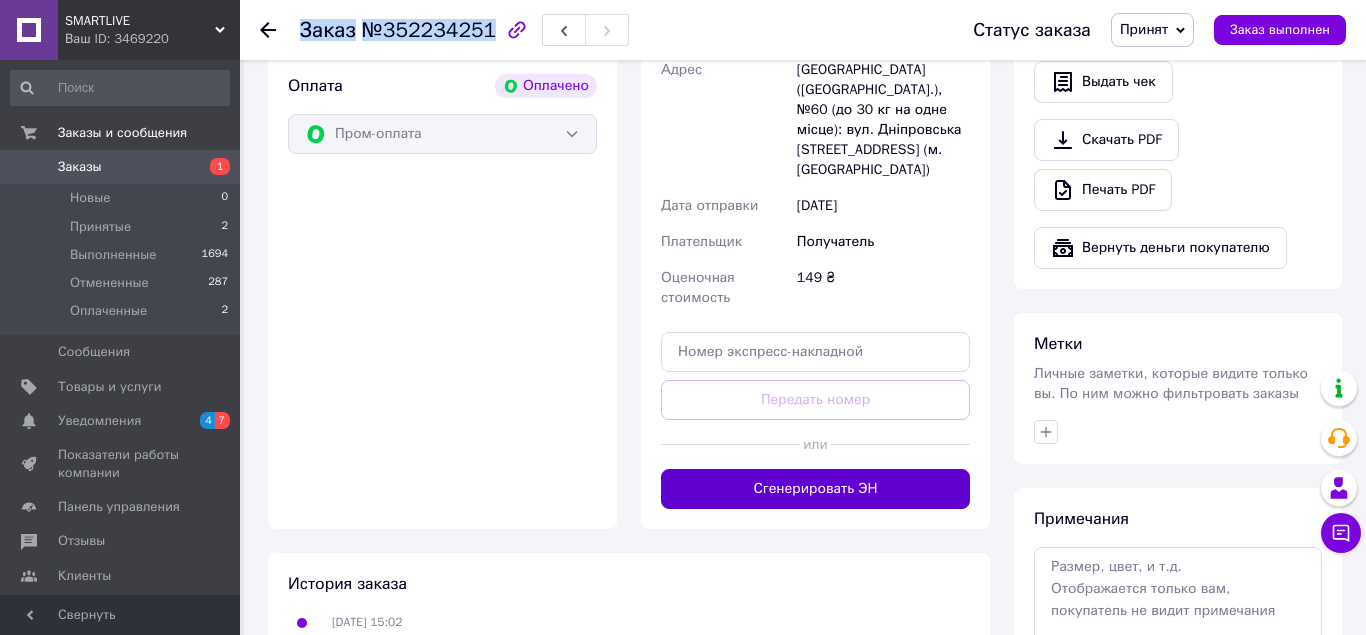 click on "Сгенерировать ЭН" at bounding box center [815, 489] 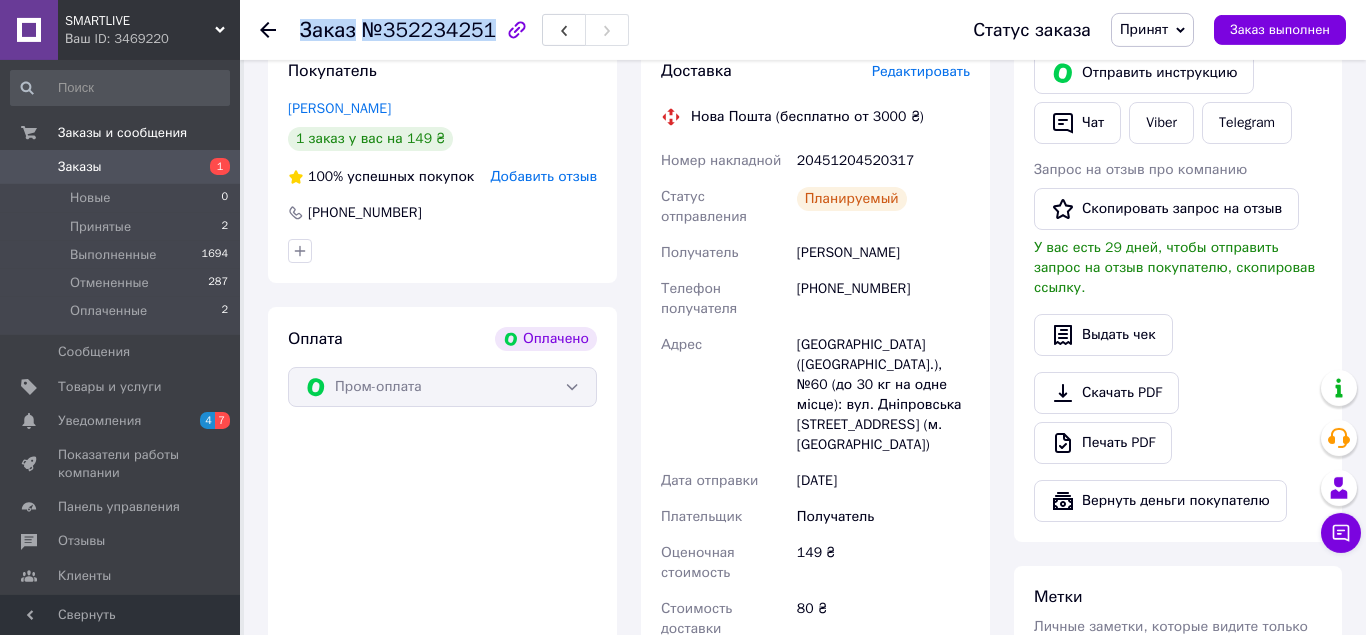 scroll, scrollTop: 408, scrollLeft: 0, axis: vertical 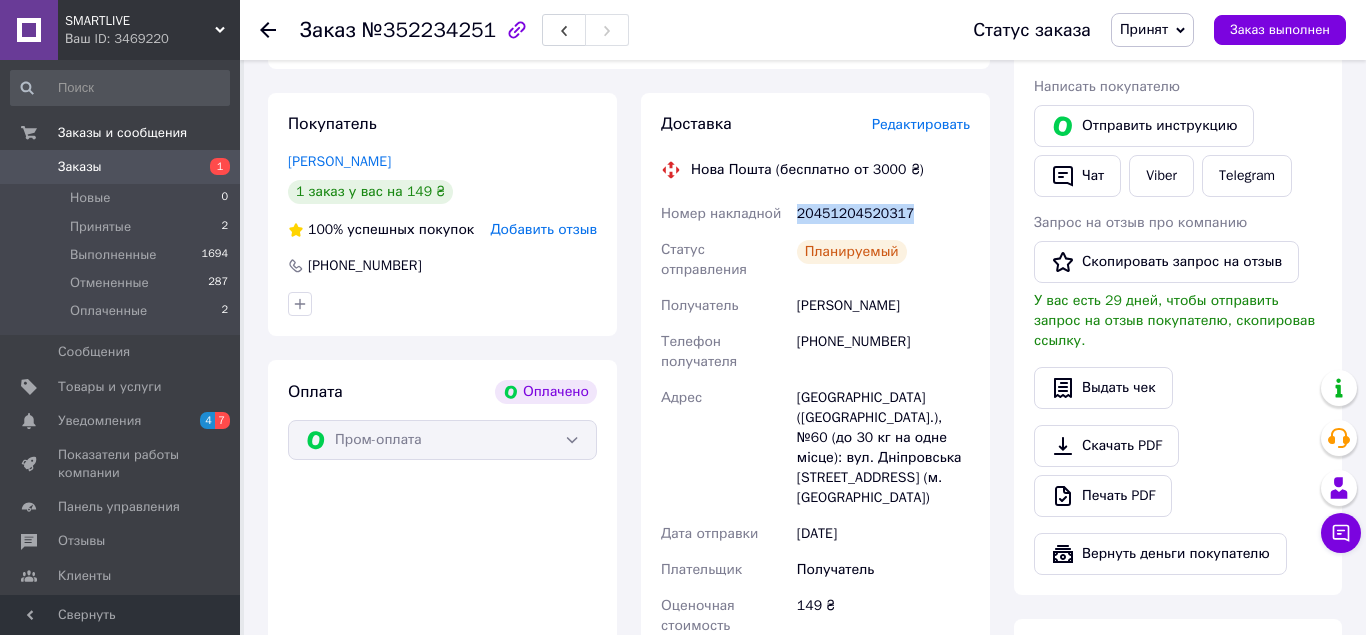 drag, startPoint x: 909, startPoint y: 210, endPoint x: 789, endPoint y: 222, distance: 120.59851 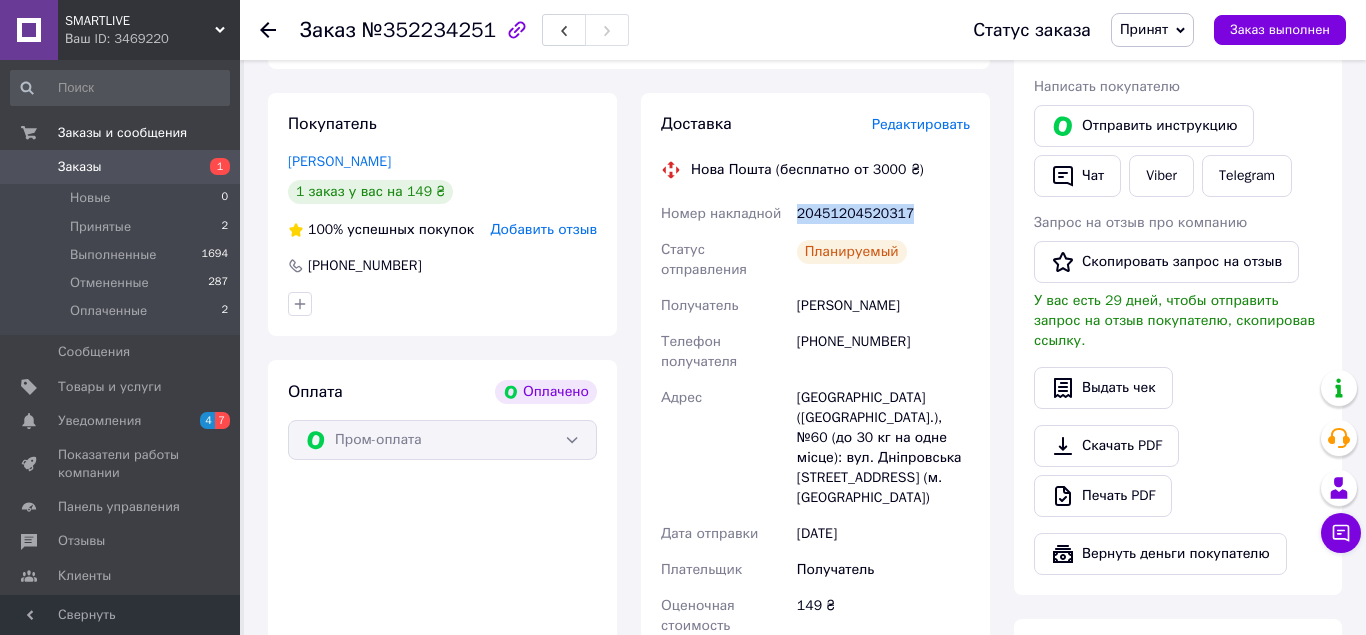 click on "Заказы 1" at bounding box center [120, 167] 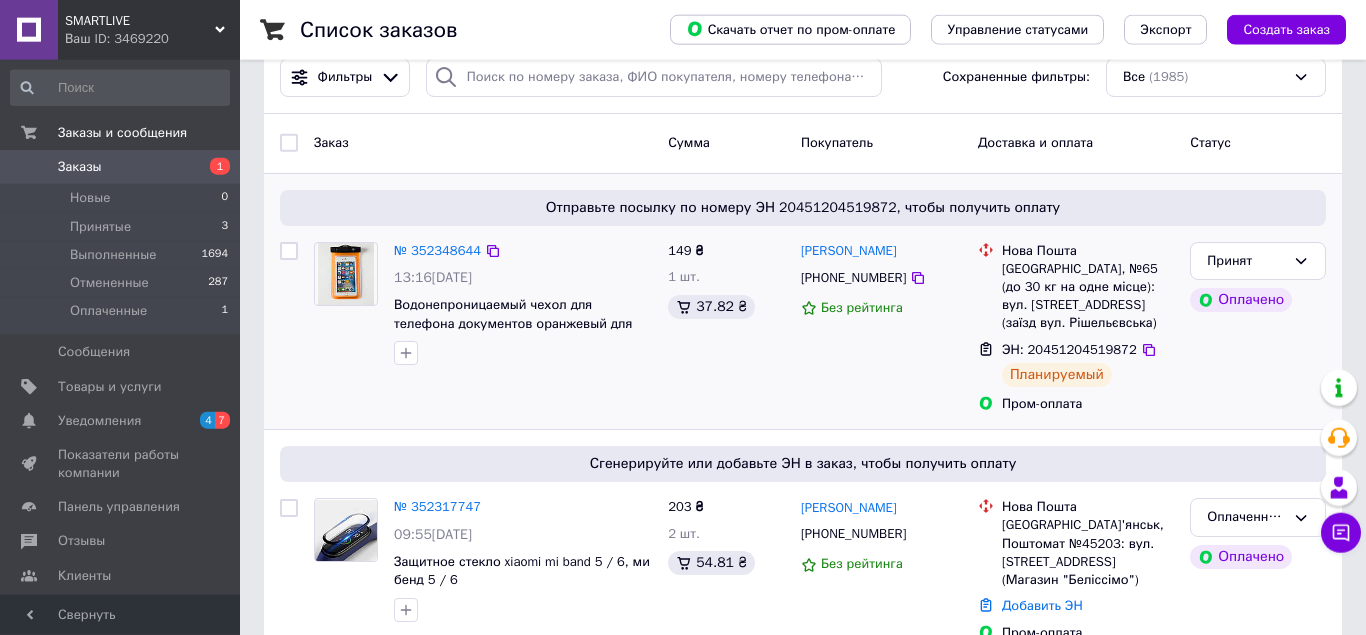 scroll, scrollTop: 204, scrollLeft: 0, axis: vertical 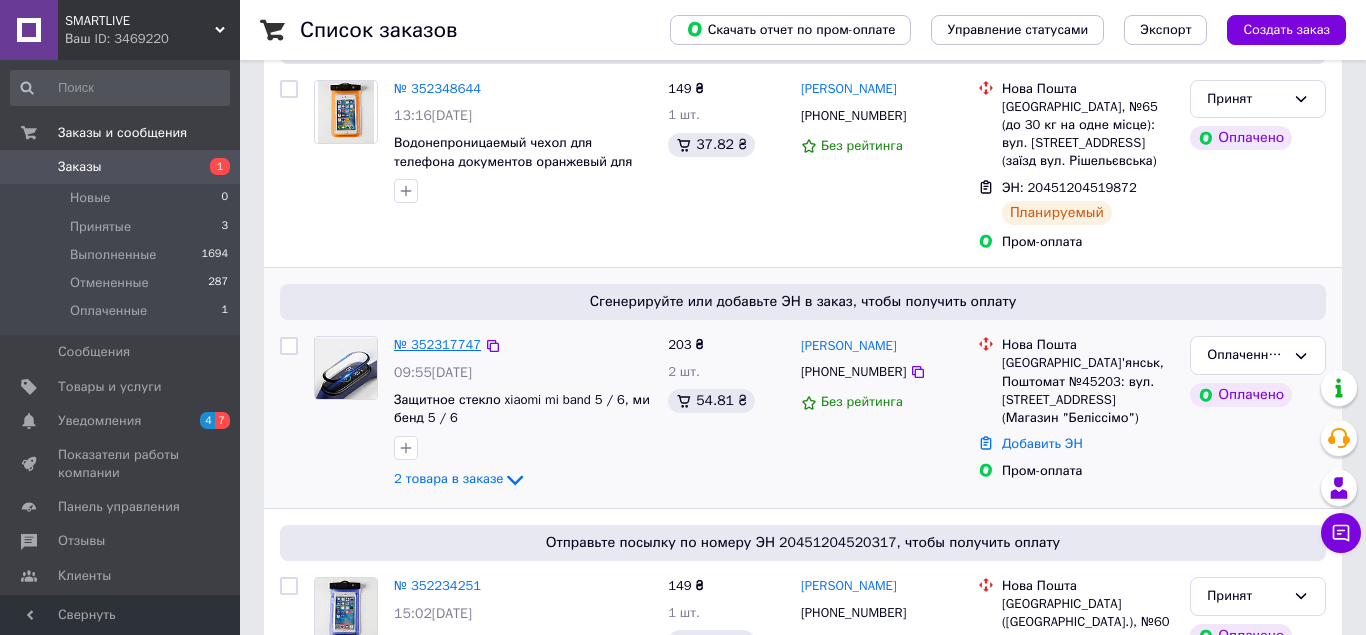 click on "№ 352317747" at bounding box center (437, 344) 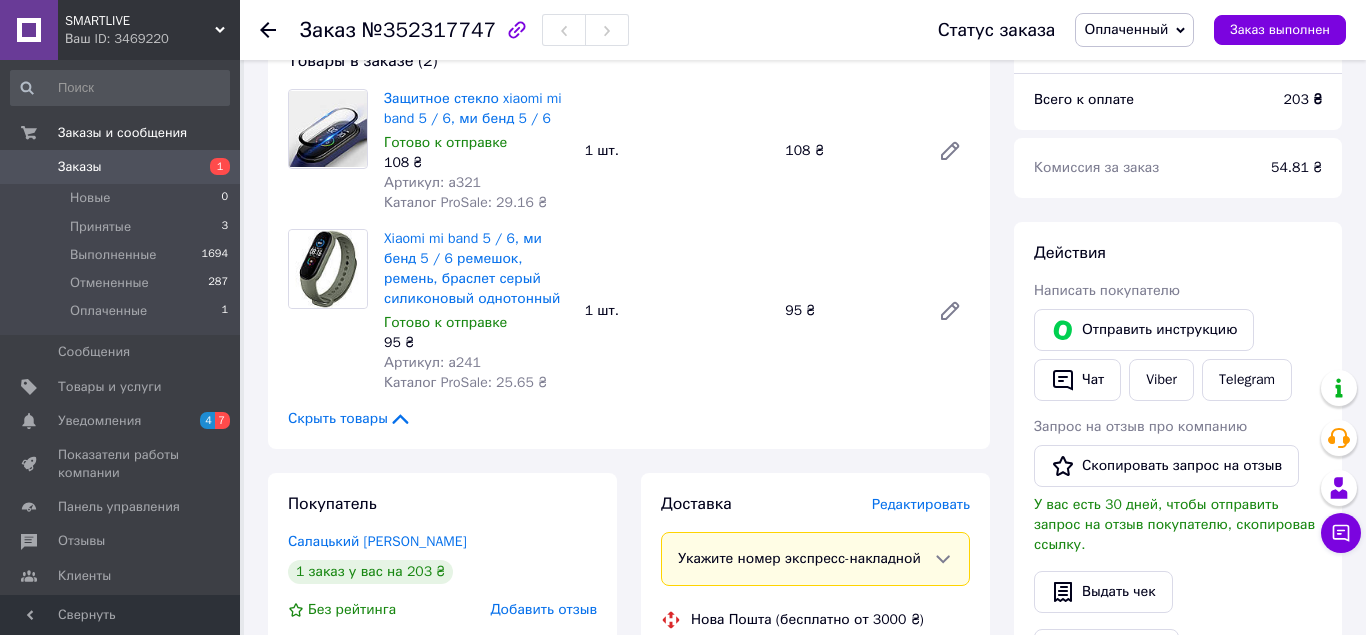 scroll, scrollTop: 0, scrollLeft: 0, axis: both 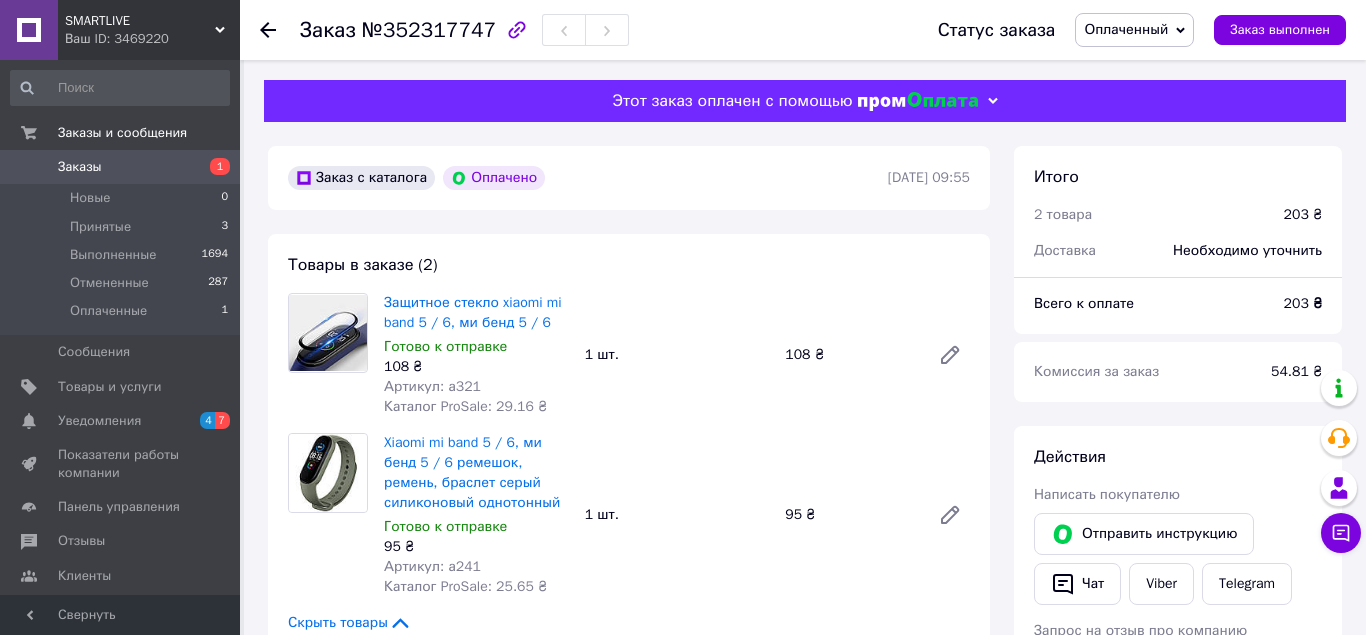 click on "Оплаченный" at bounding box center (1126, 29) 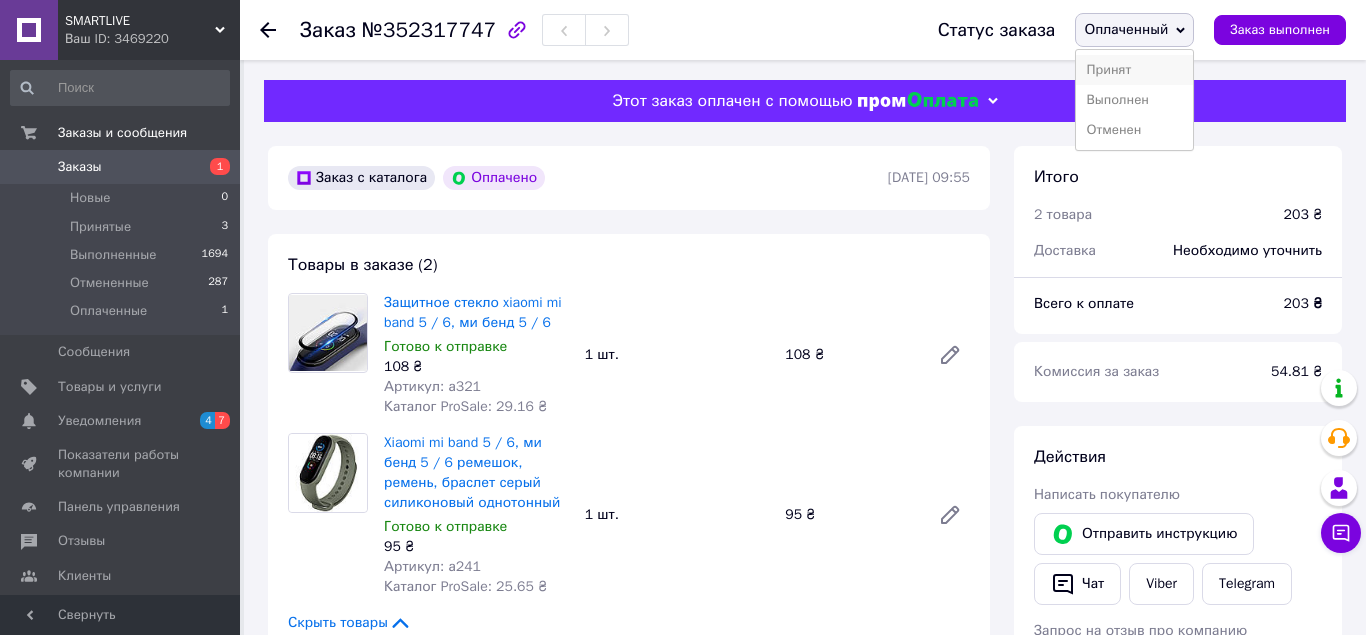click on "Принят" at bounding box center (1134, 70) 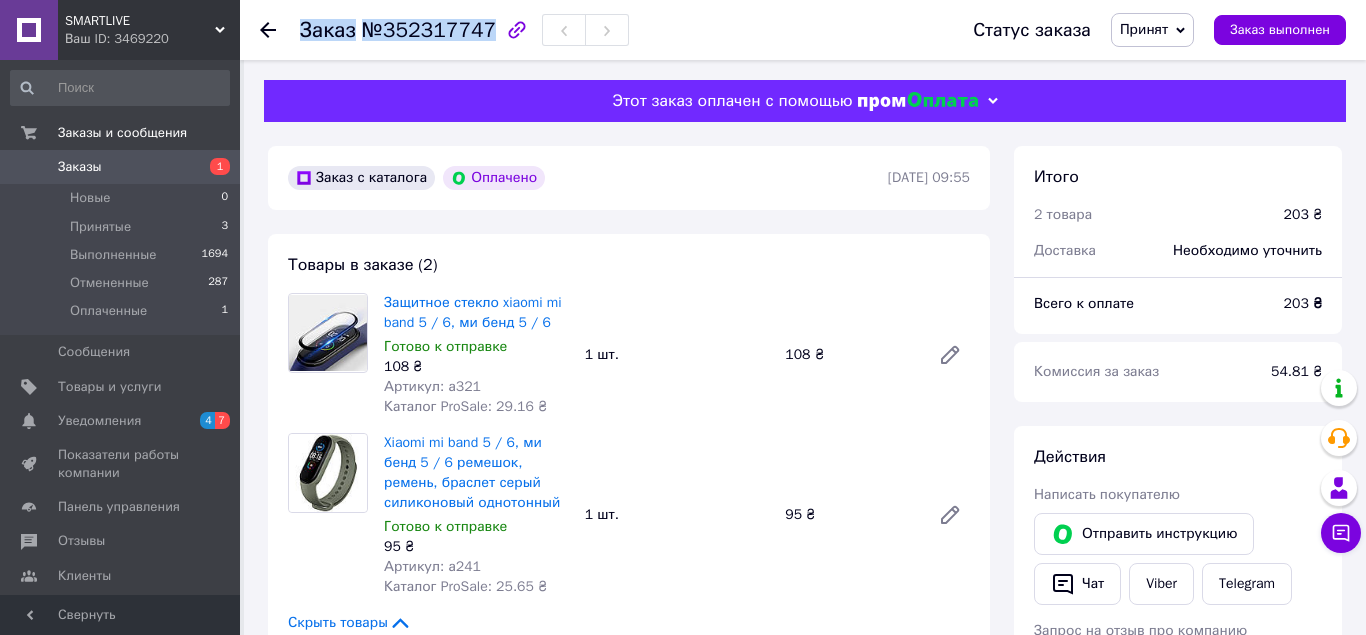 drag, startPoint x: 300, startPoint y: 32, endPoint x: 480, endPoint y: 33, distance: 180.00278 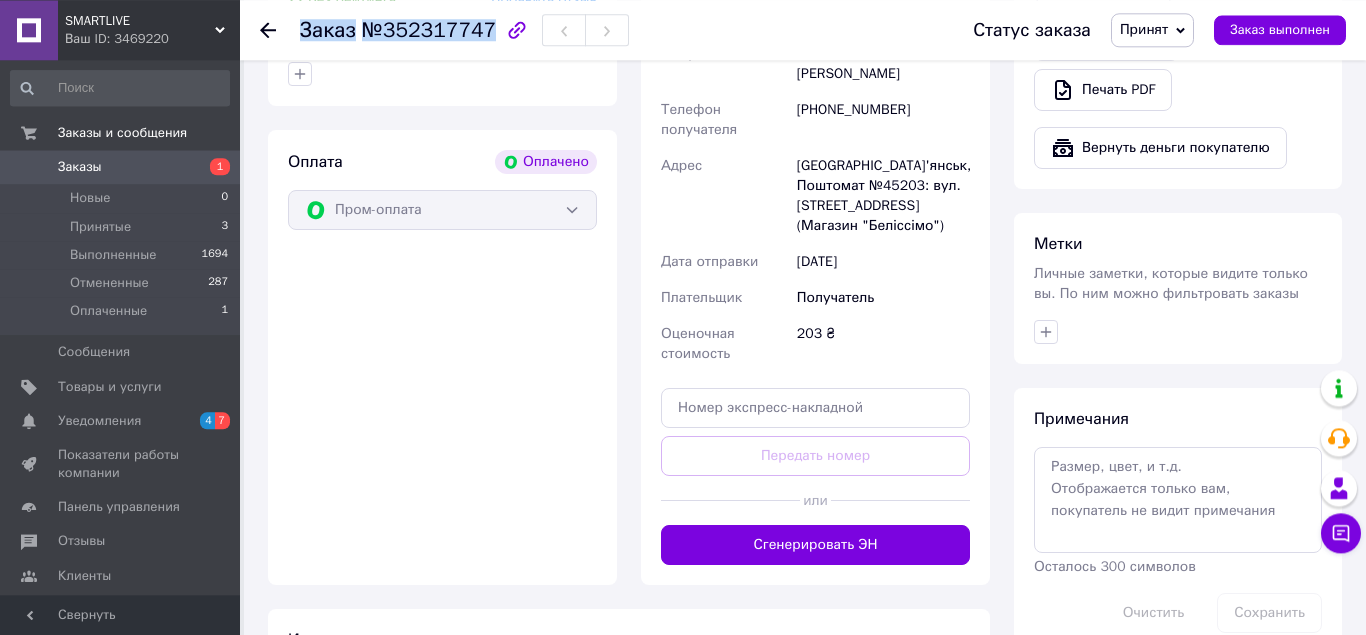 scroll, scrollTop: 816, scrollLeft: 0, axis: vertical 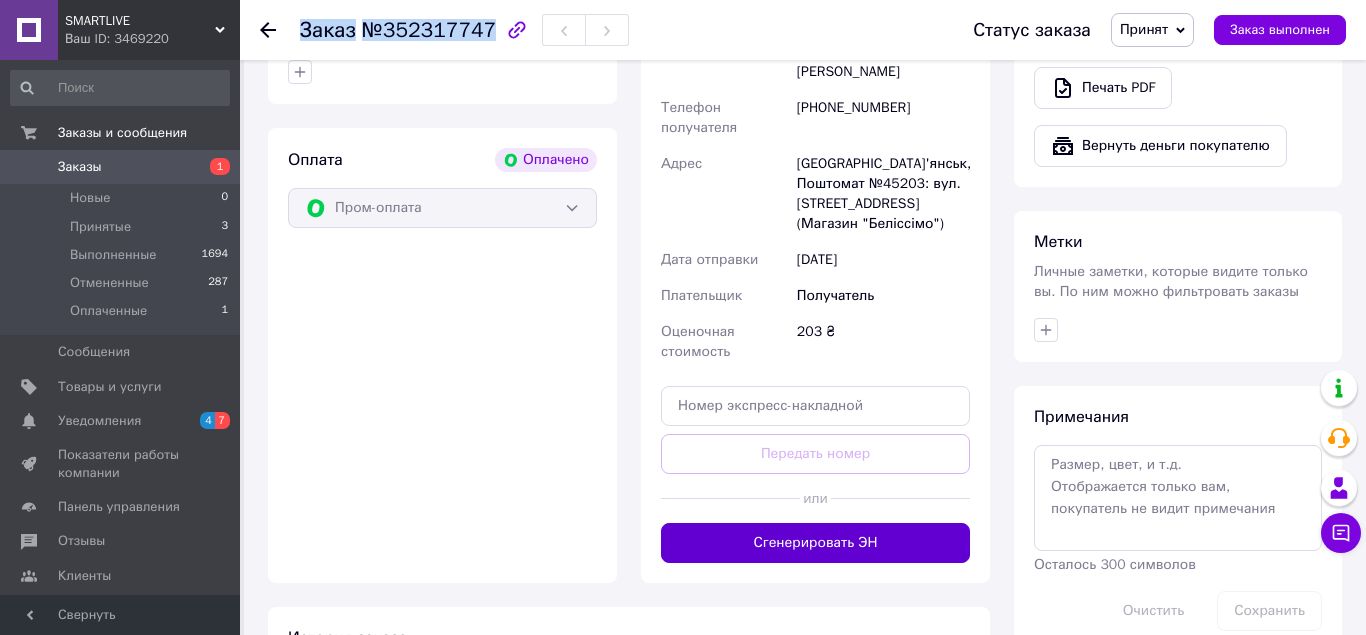 click on "Сгенерировать ЭН" at bounding box center (815, 543) 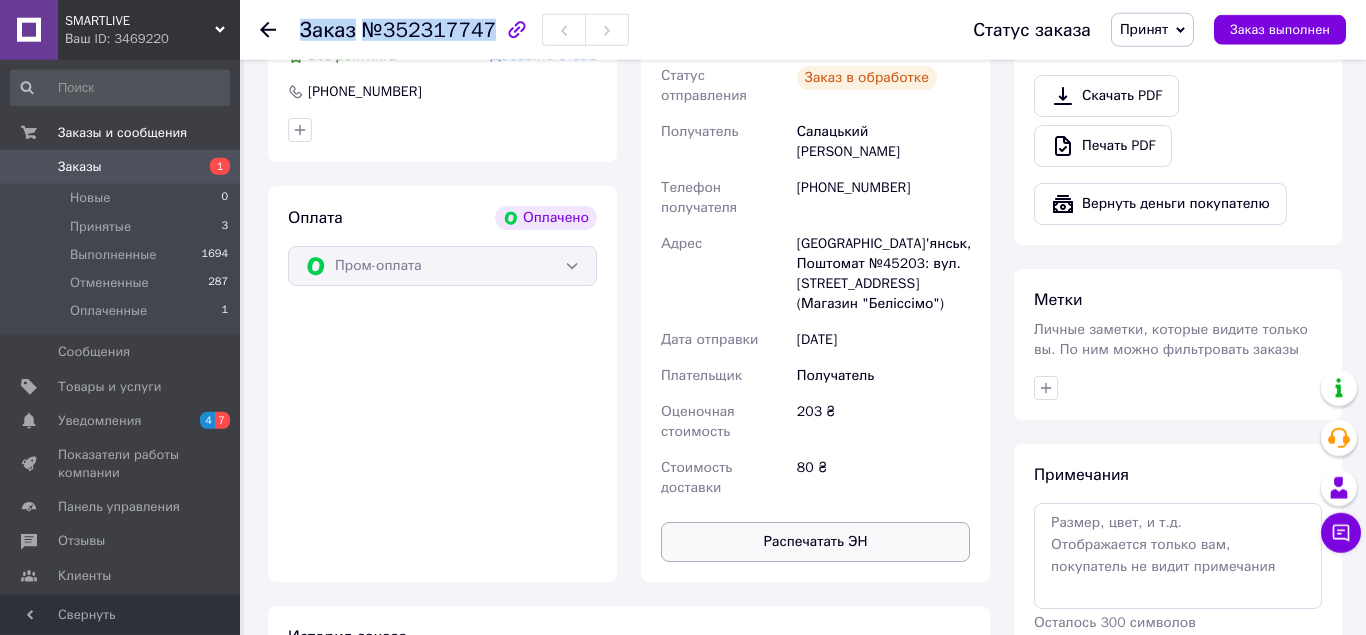 scroll, scrollTop: 510, scrollLeft: 0, axis: vertical 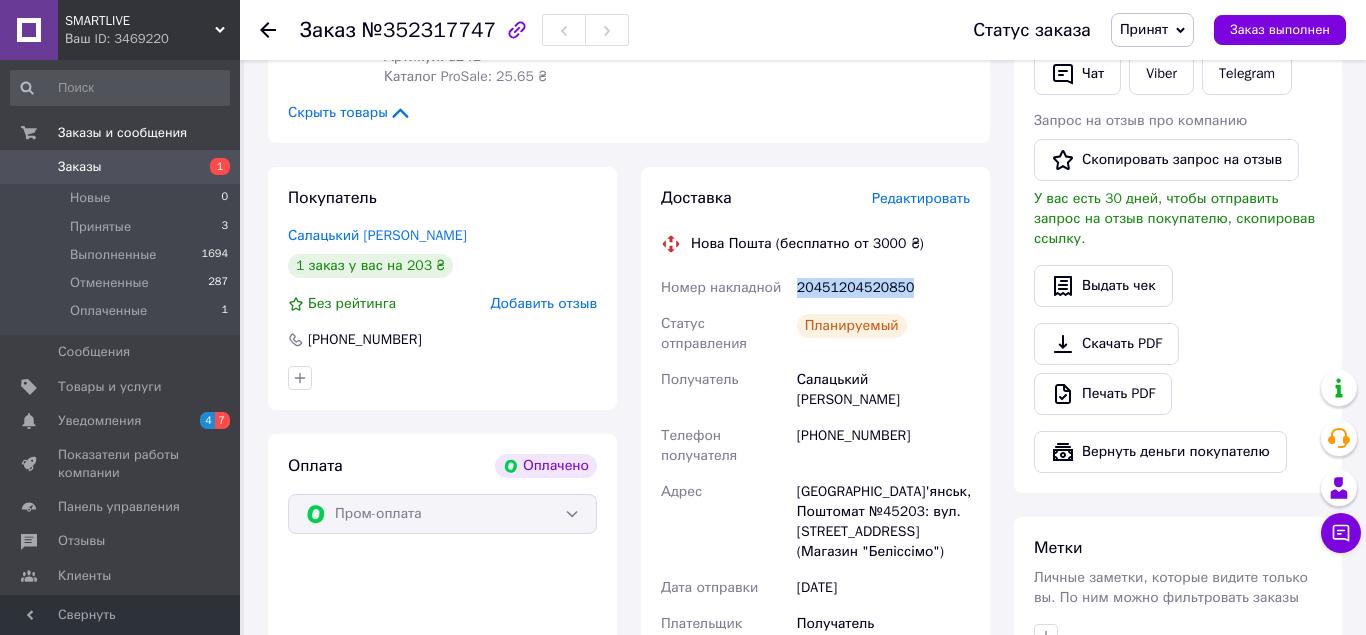 drag, startPoint x: 906, startPoint y: 289, endPoint x: 795, endPoint y: 292, distance: 111.040535 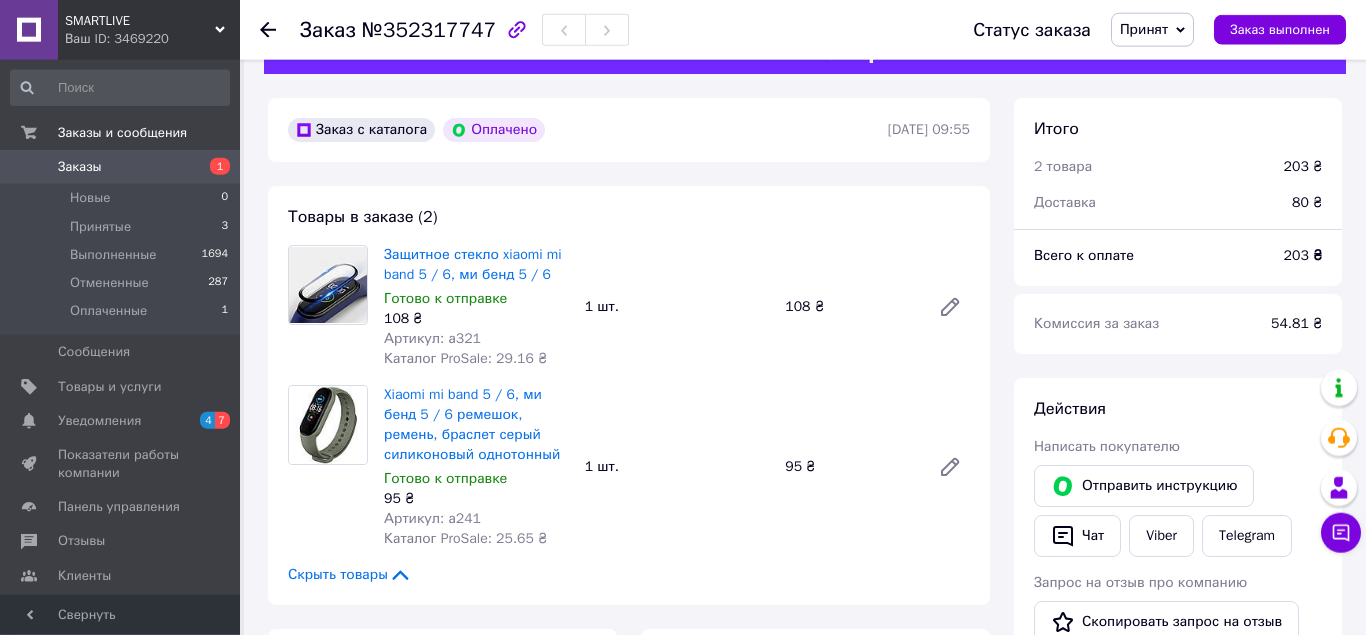 scroll, scrollTop: 0, scrollLeft: 0, axis: both 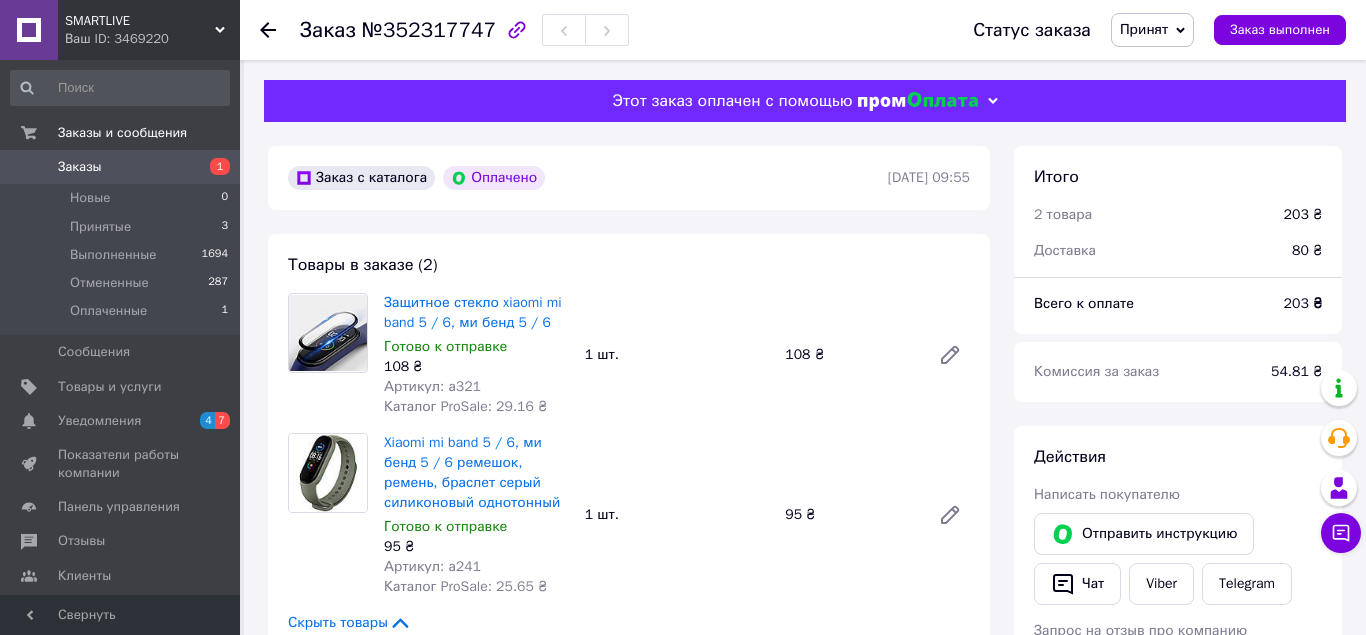 click on "Заказы" at bounding box center [121, 167] 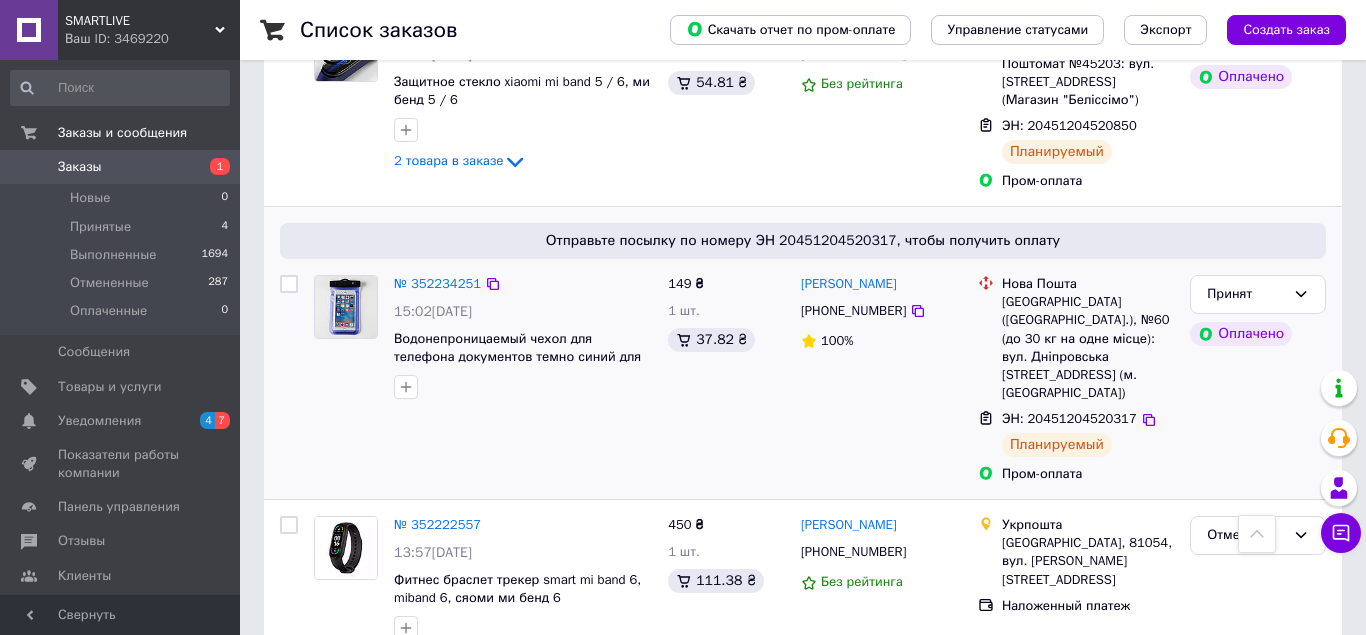 scroll, scrollTop: 510, scrollLeft: 0, axis: vertical 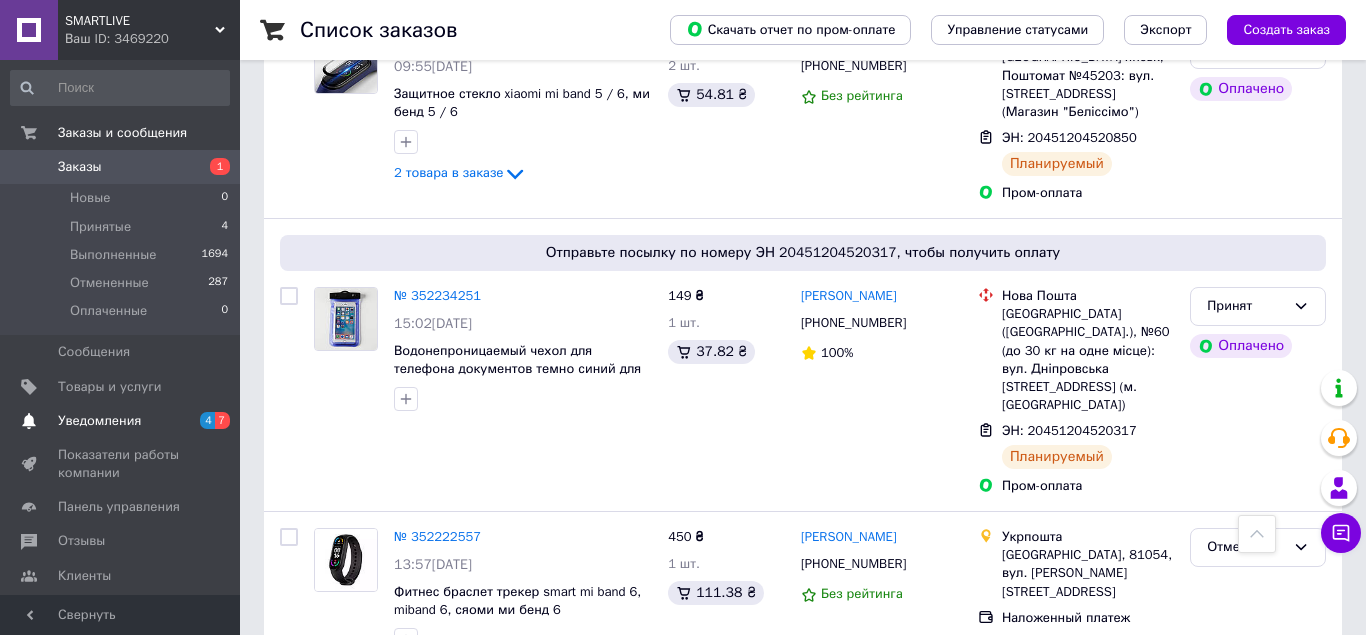 click on "Уведомления" at bounding box center [99, 421] 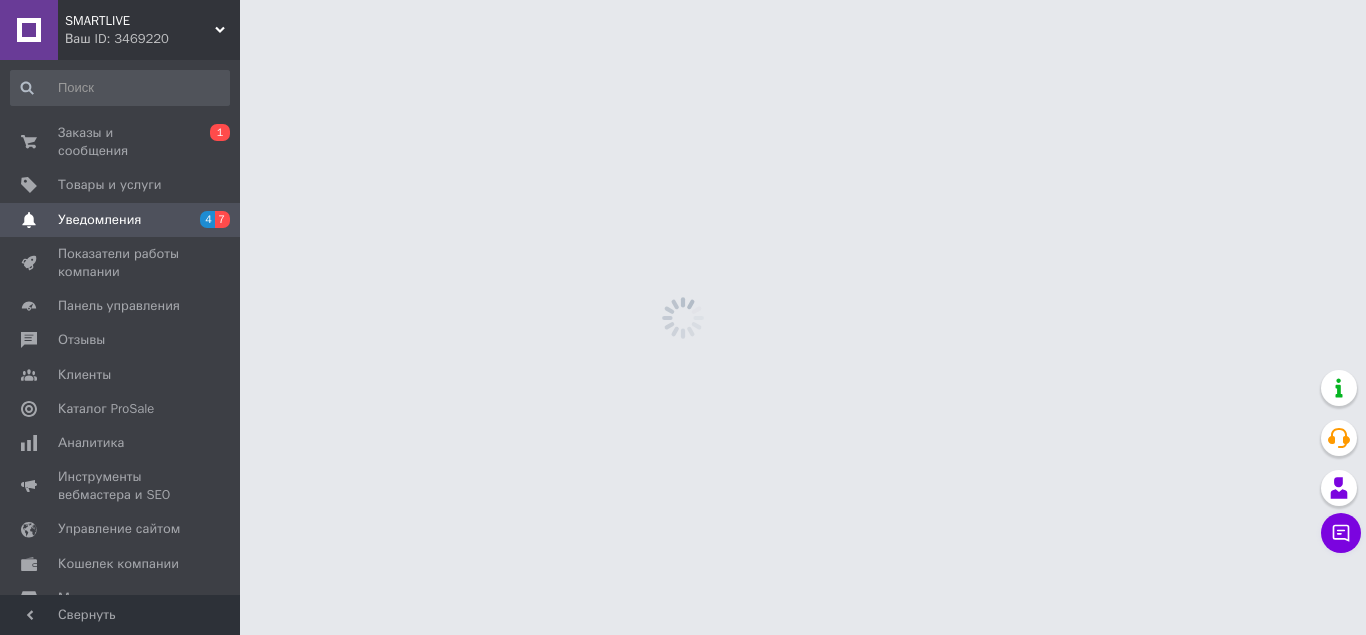 scroll, scrollTop: 0, scrollLeft: 0, axis: both 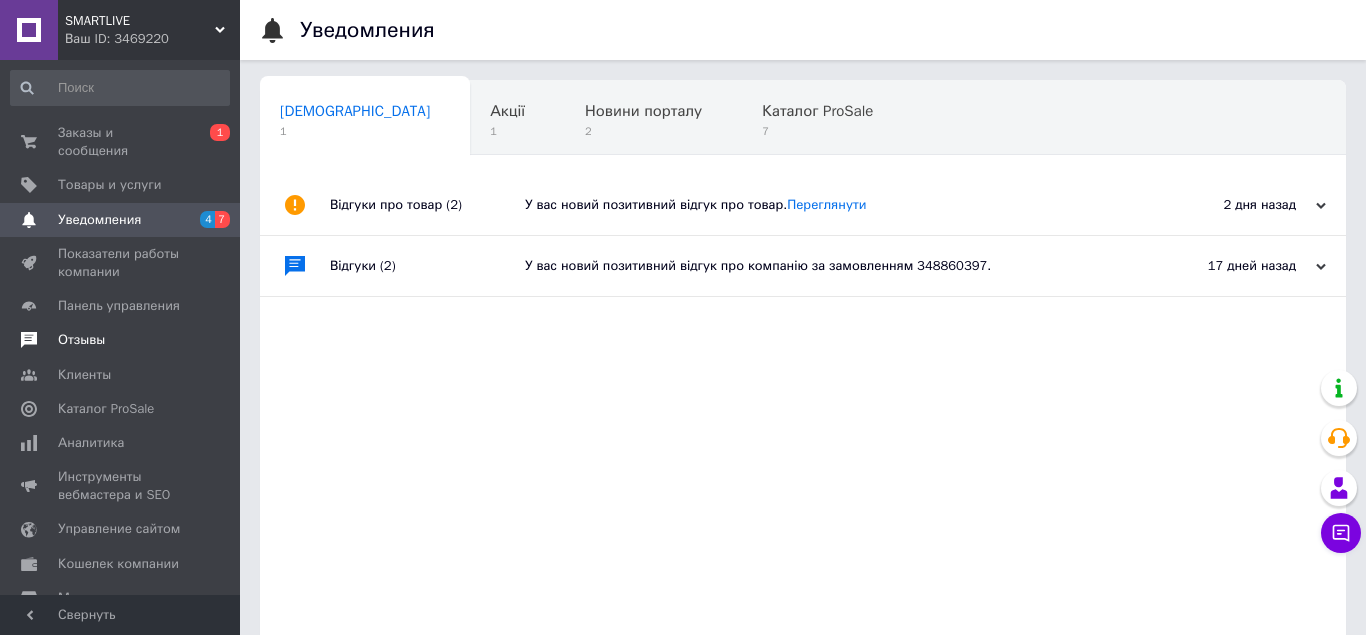 click on "Отзывы" at bounding box center (81, 340) 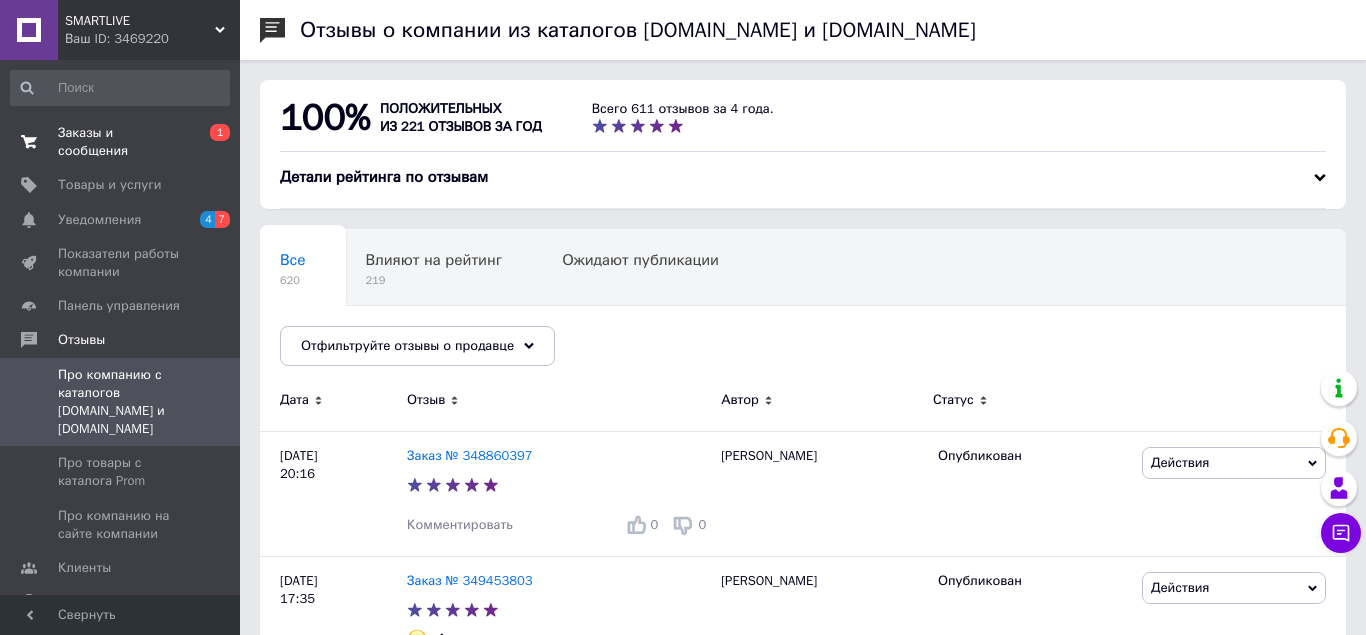 click on "Заказы и сообщения 0 1" at bounding box center (120, 142) 